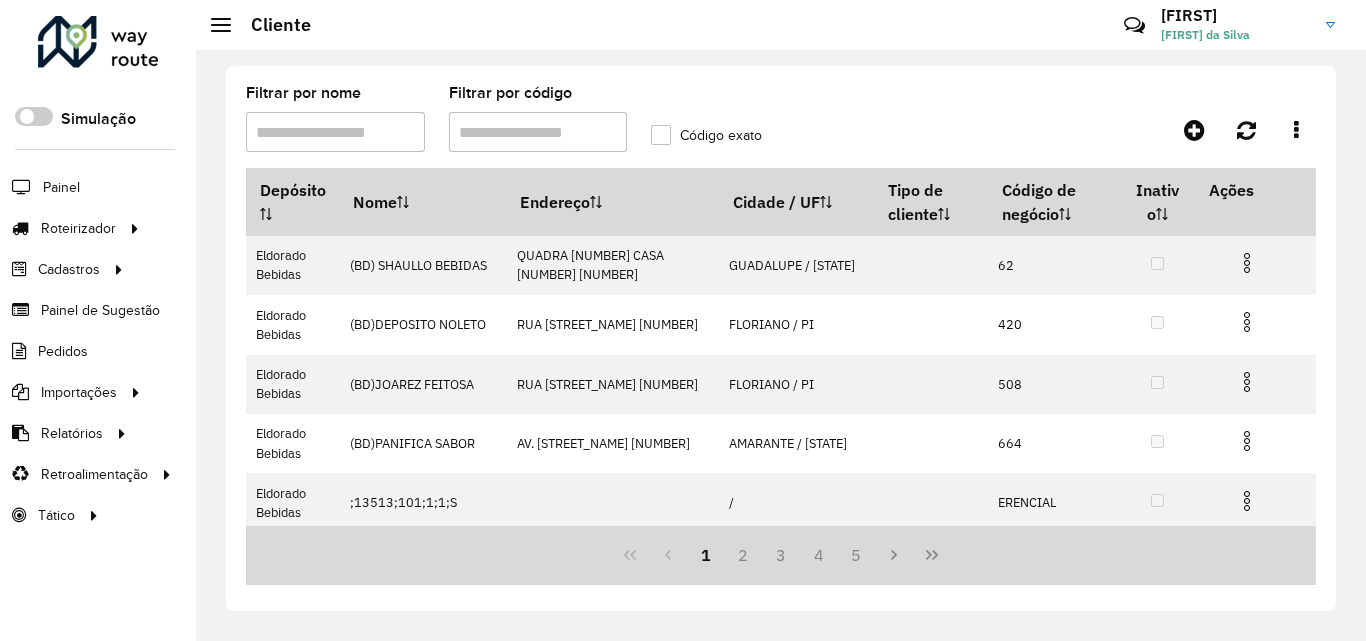 scroll, scrollTop: 0, scrollLeft: 0, axis: both 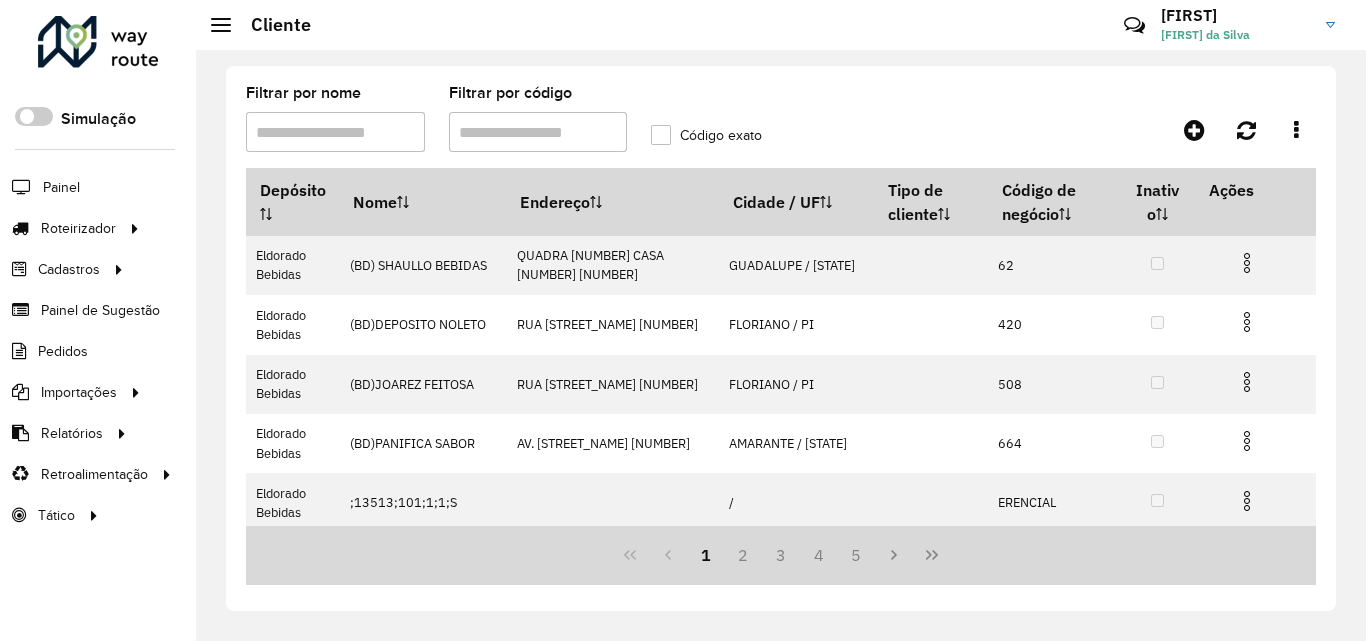 click on "Filtrar por código" at bounding box center [538, 132] 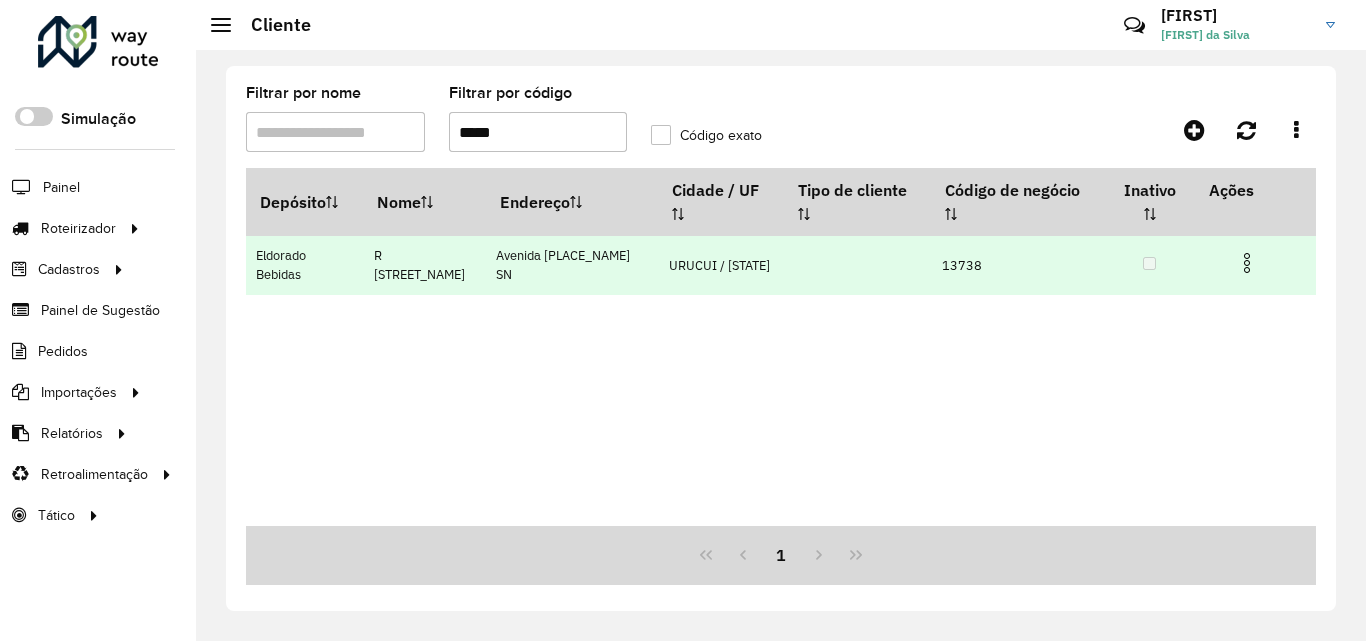 type on "*****" 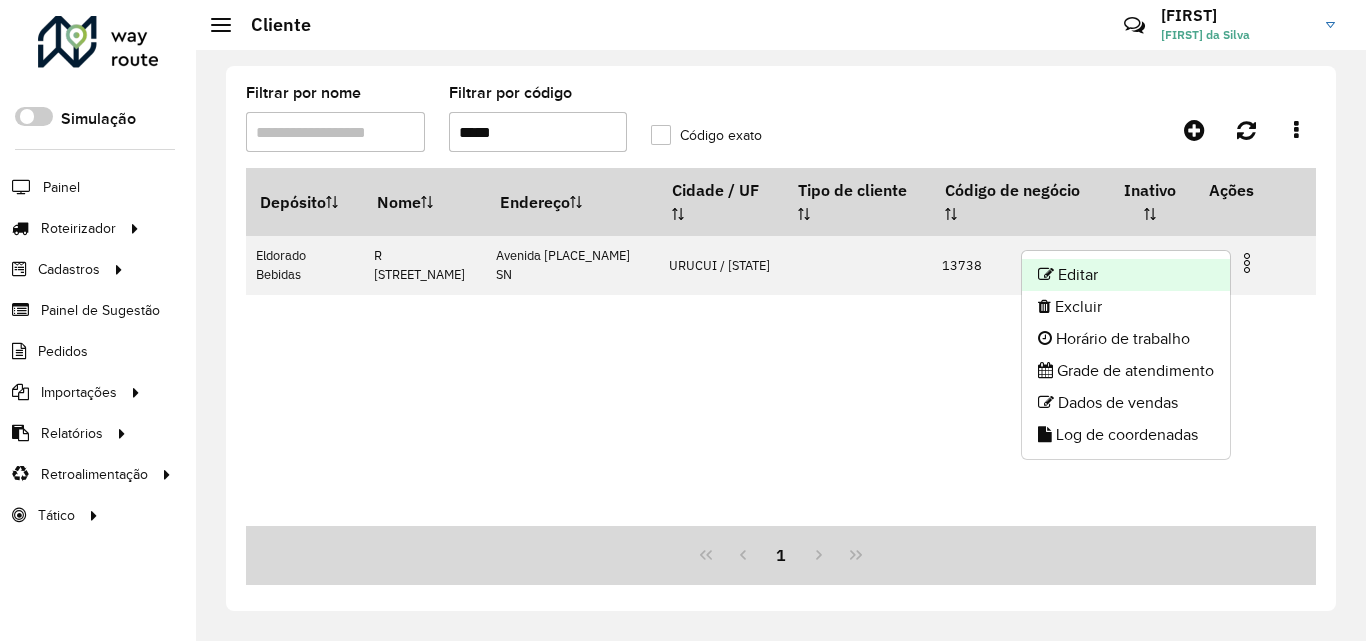 click on "Editar" 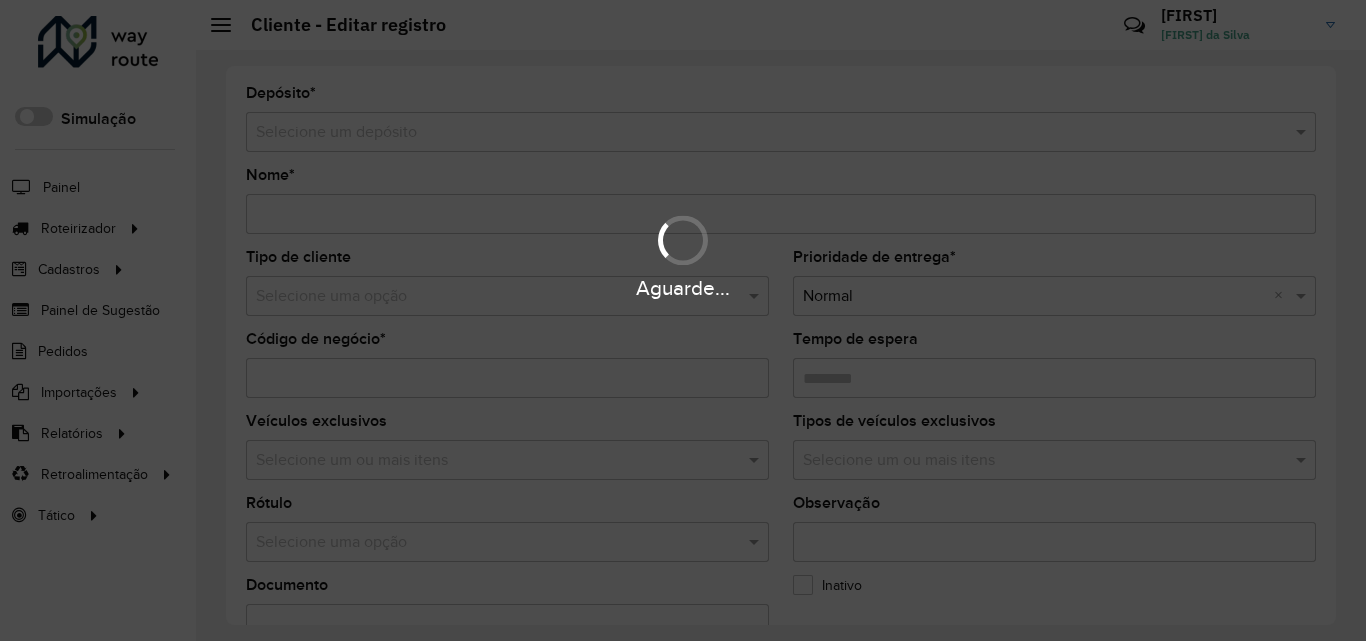 type on "********" 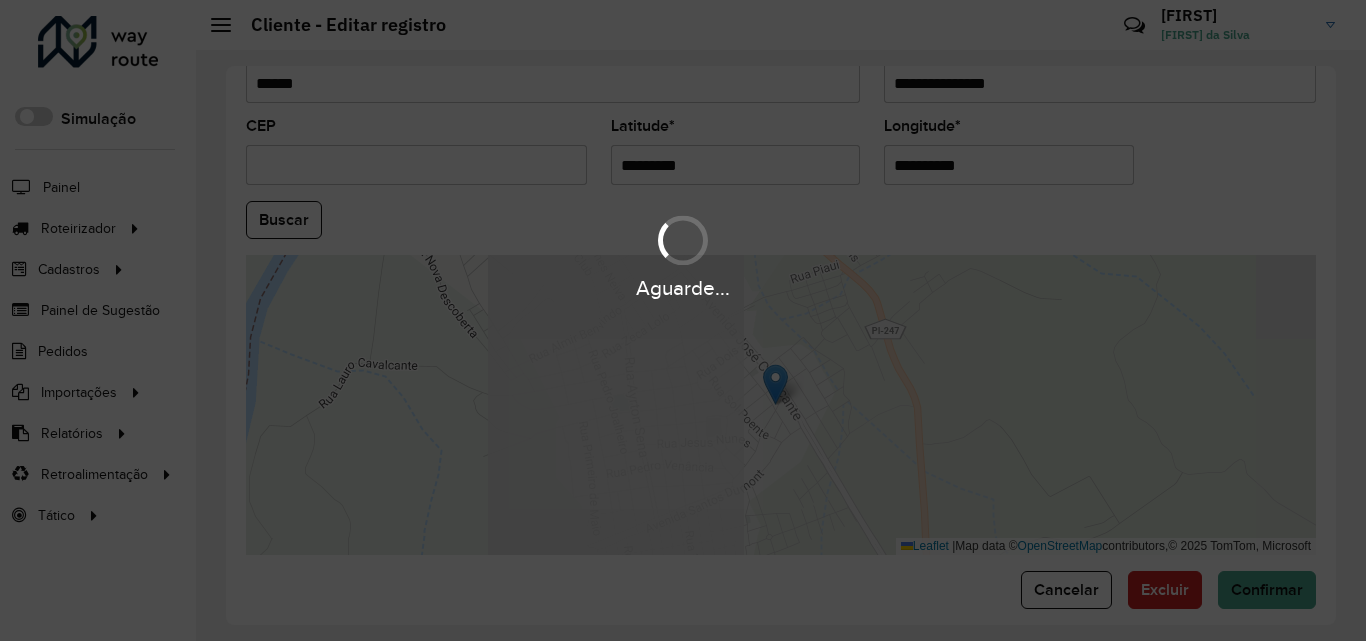 scroll, scrollTop: 832, scrollLeft: 0, axis: vertical 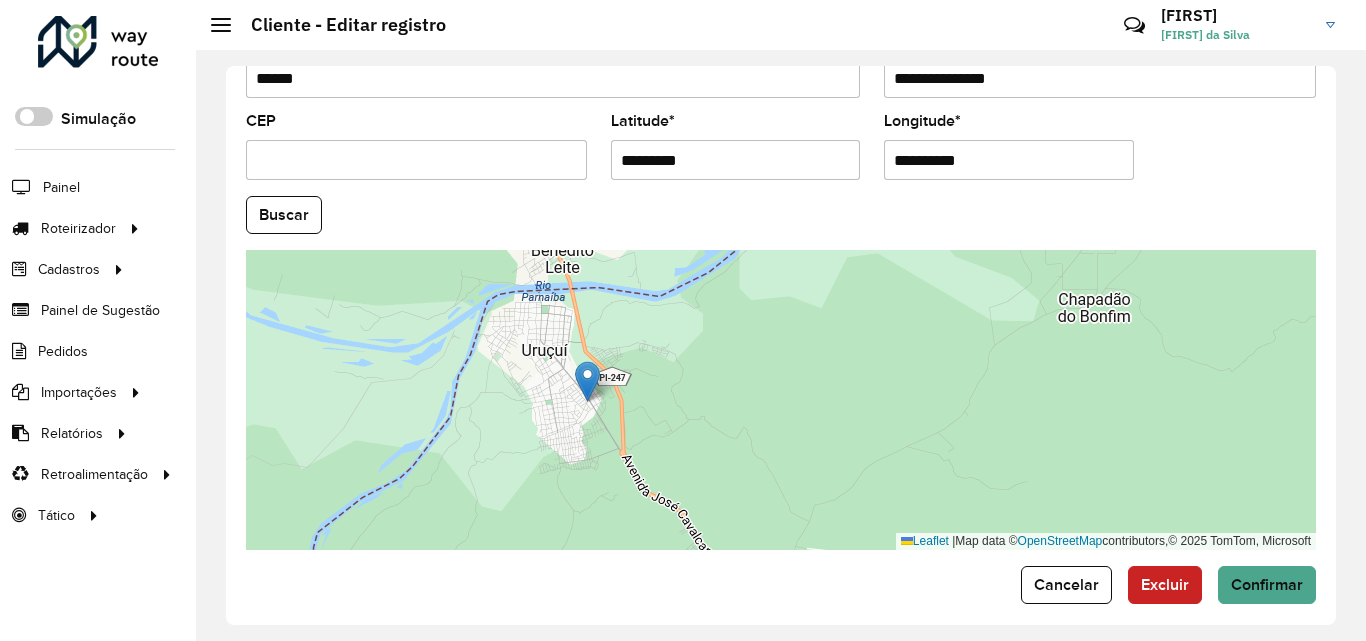 click at bounding box center [587, 381] 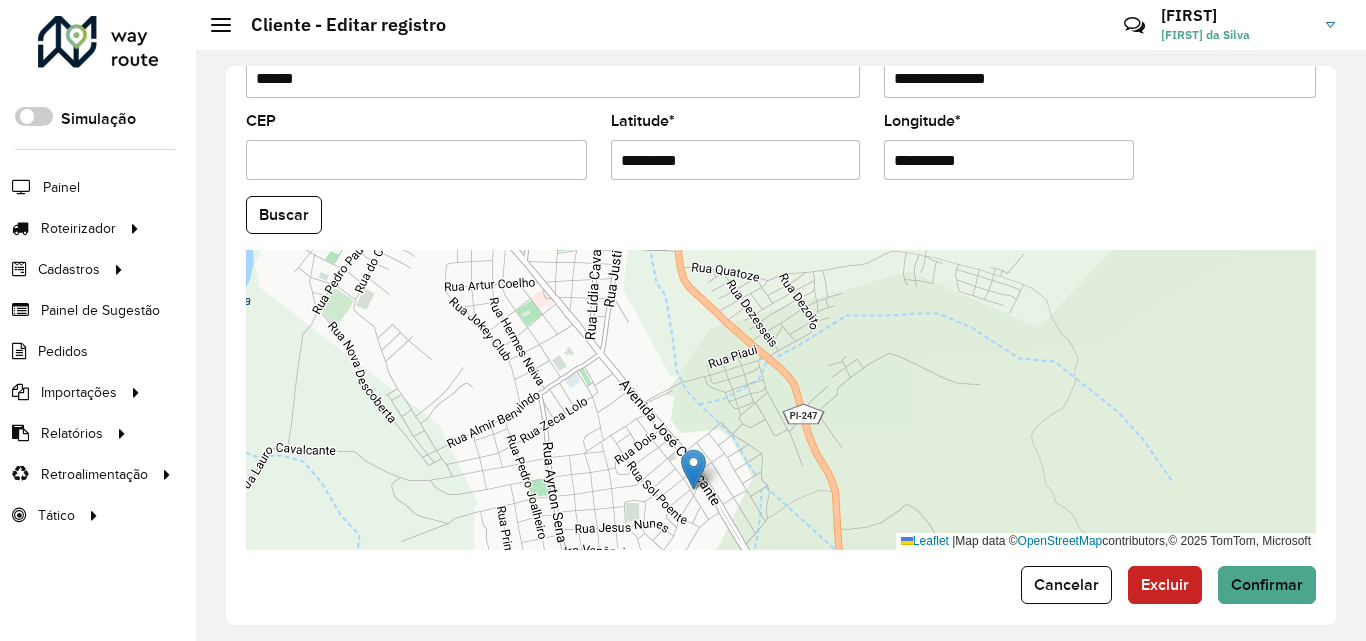 drag, startPoint x: 527, startPoint y: 381, endPoint x: 1008, endPoint y: 446, distance: 485.372 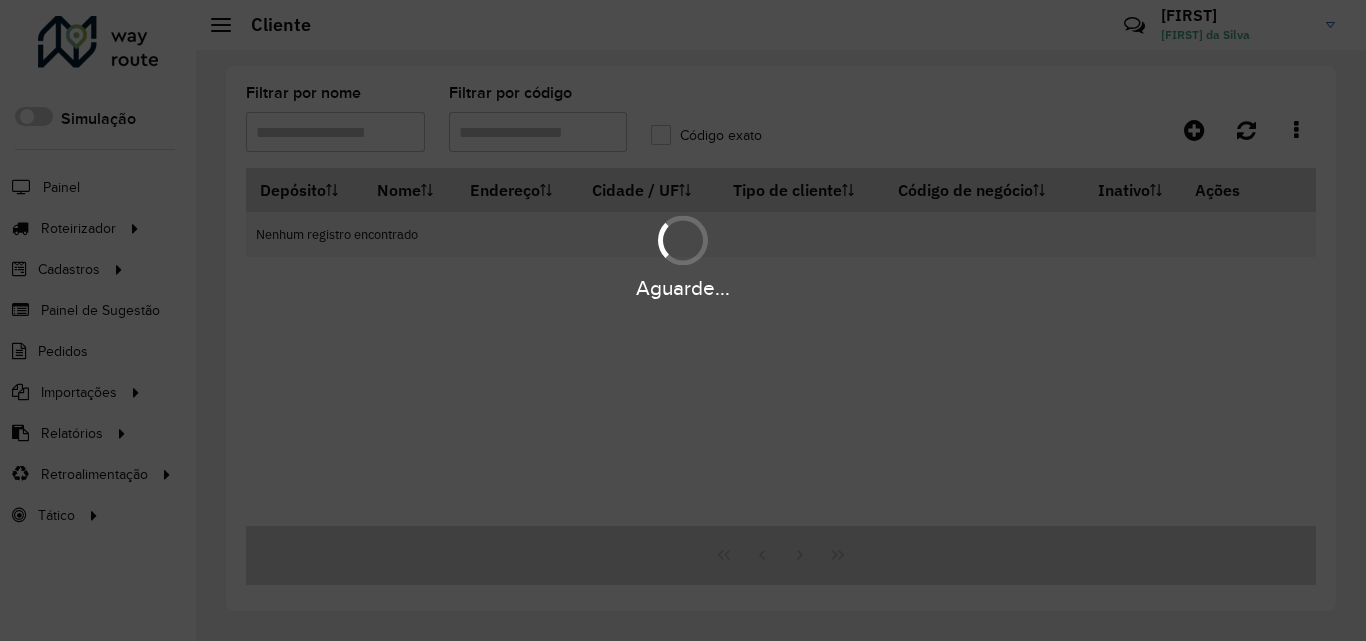 type on "*****" 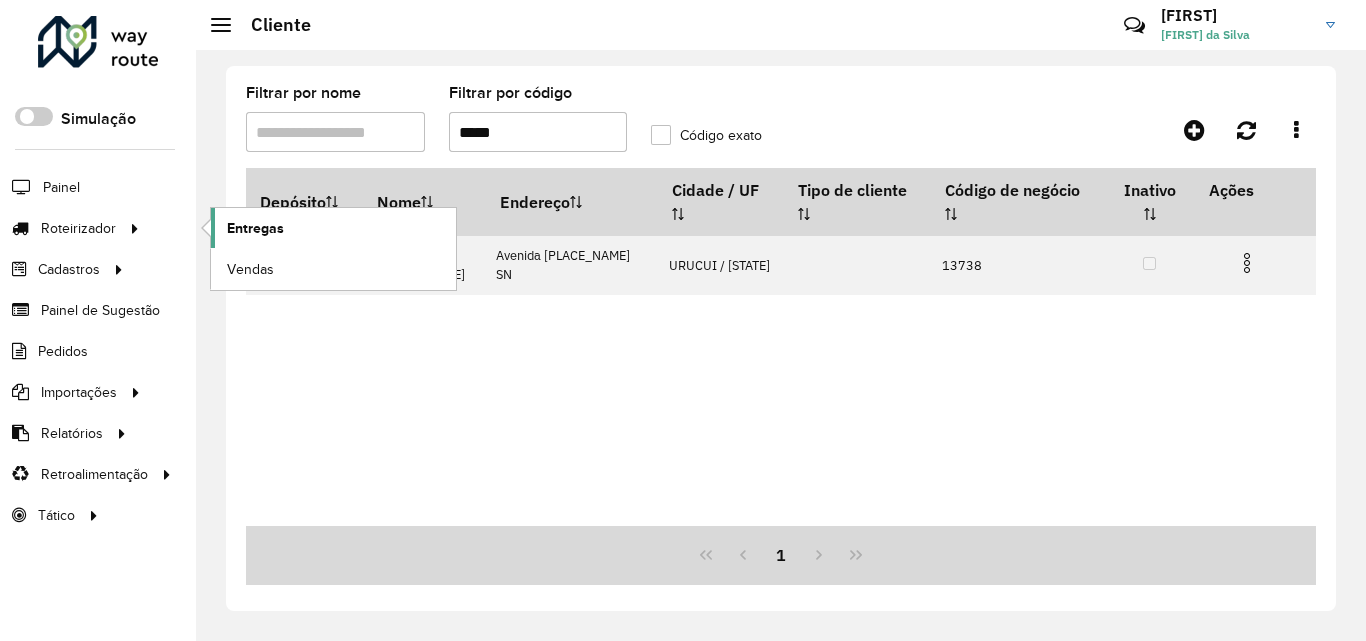 click on "Entregas" 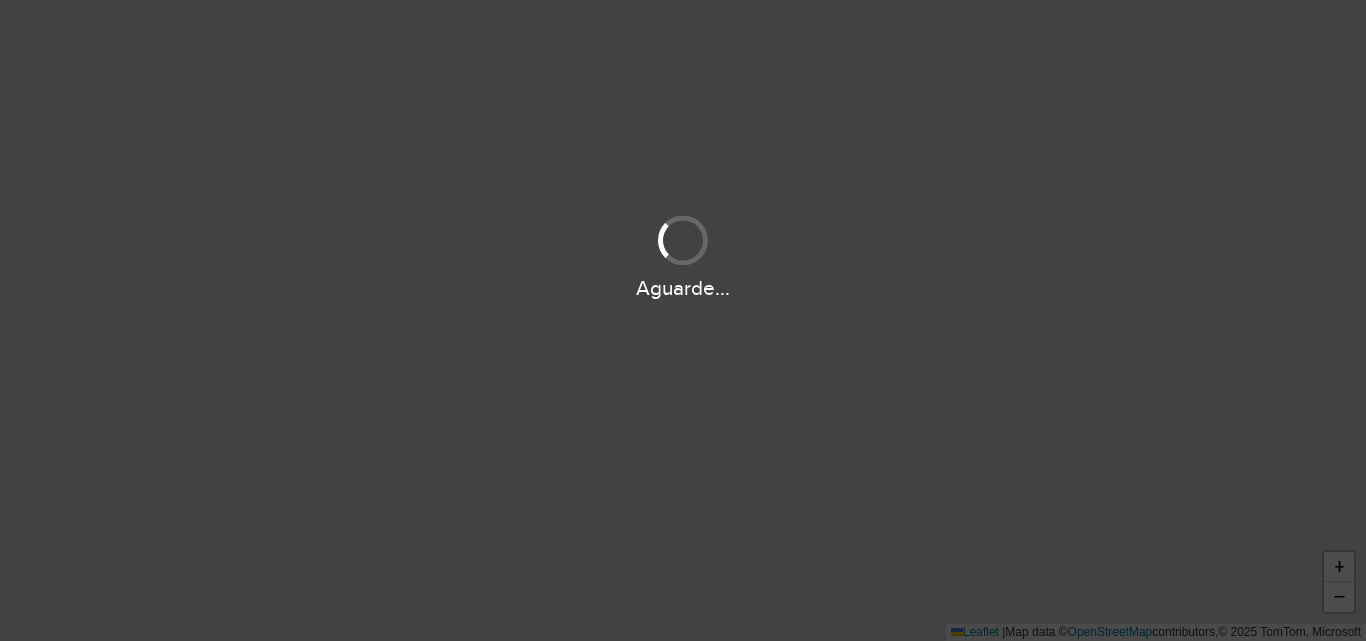 scroll, scrollTop: 0, scrollLeft: 0, axis: both 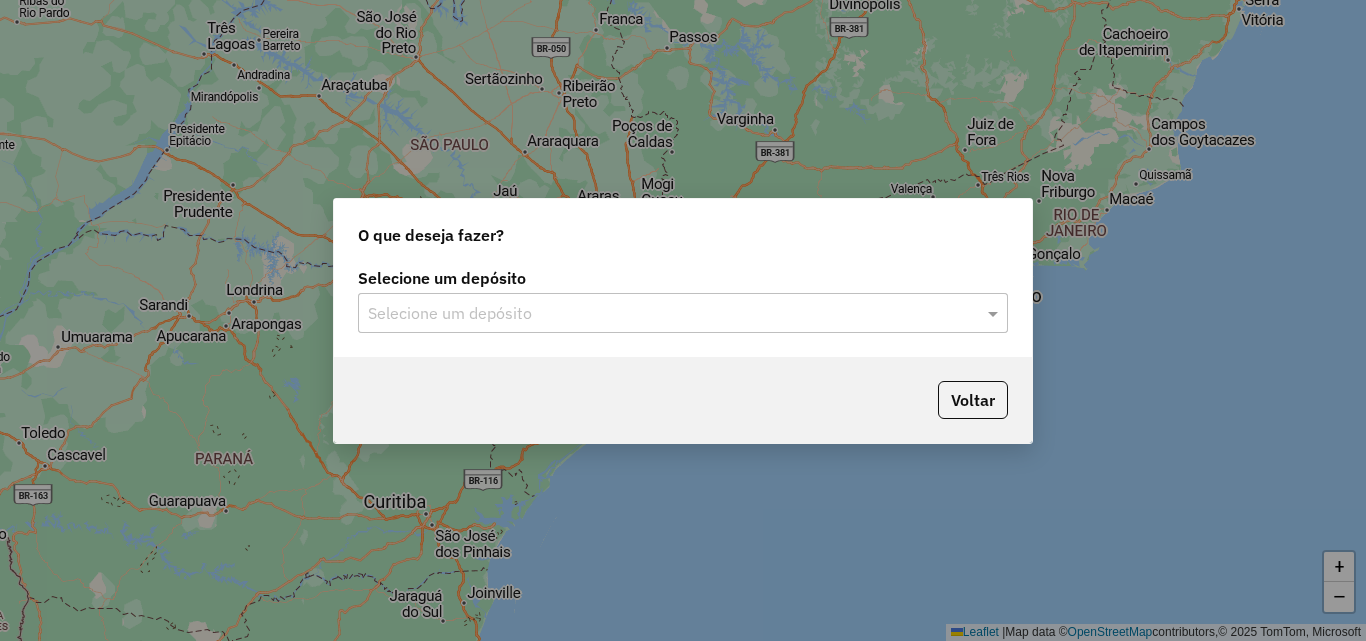 click 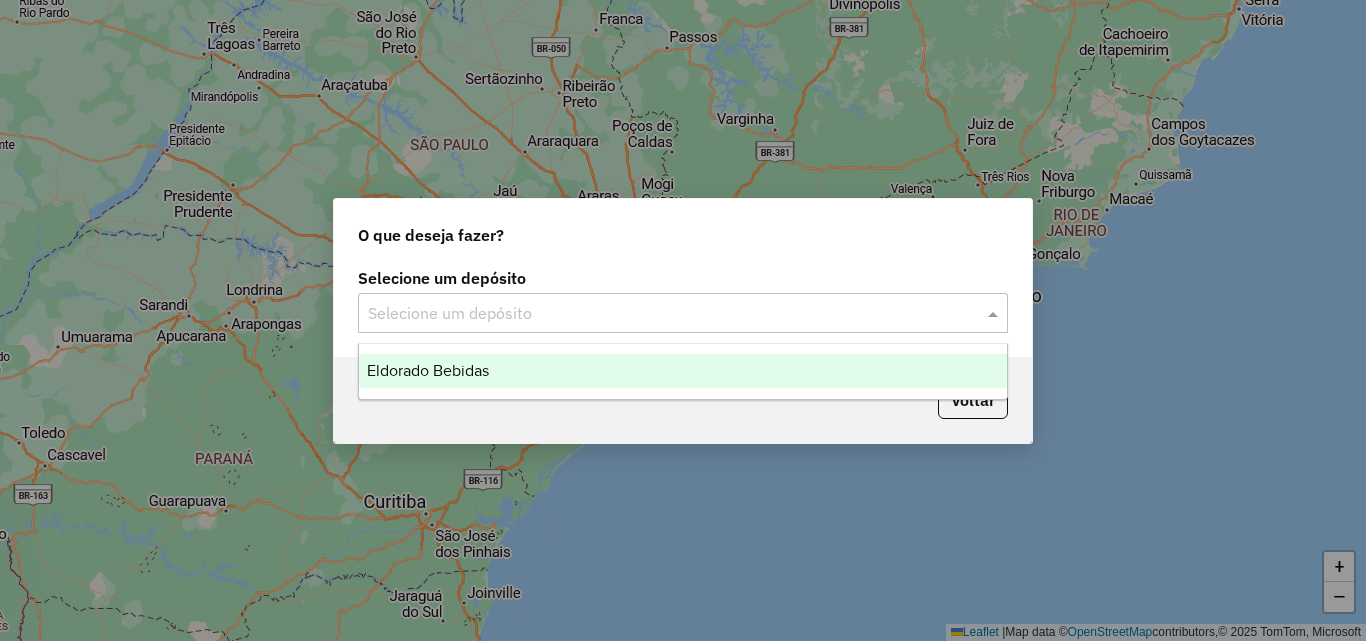 click on "Eldorado Bebidas" at bounding box center [428, 370] 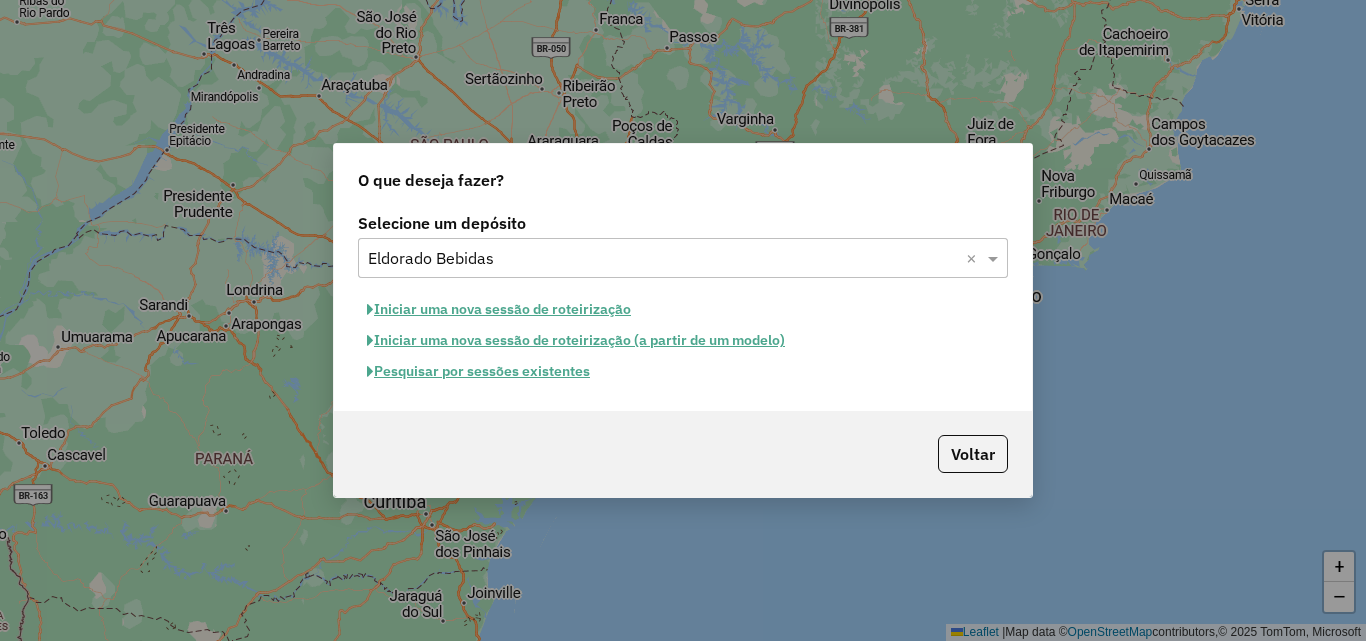 click on "Pesquisar por sessões existentes" 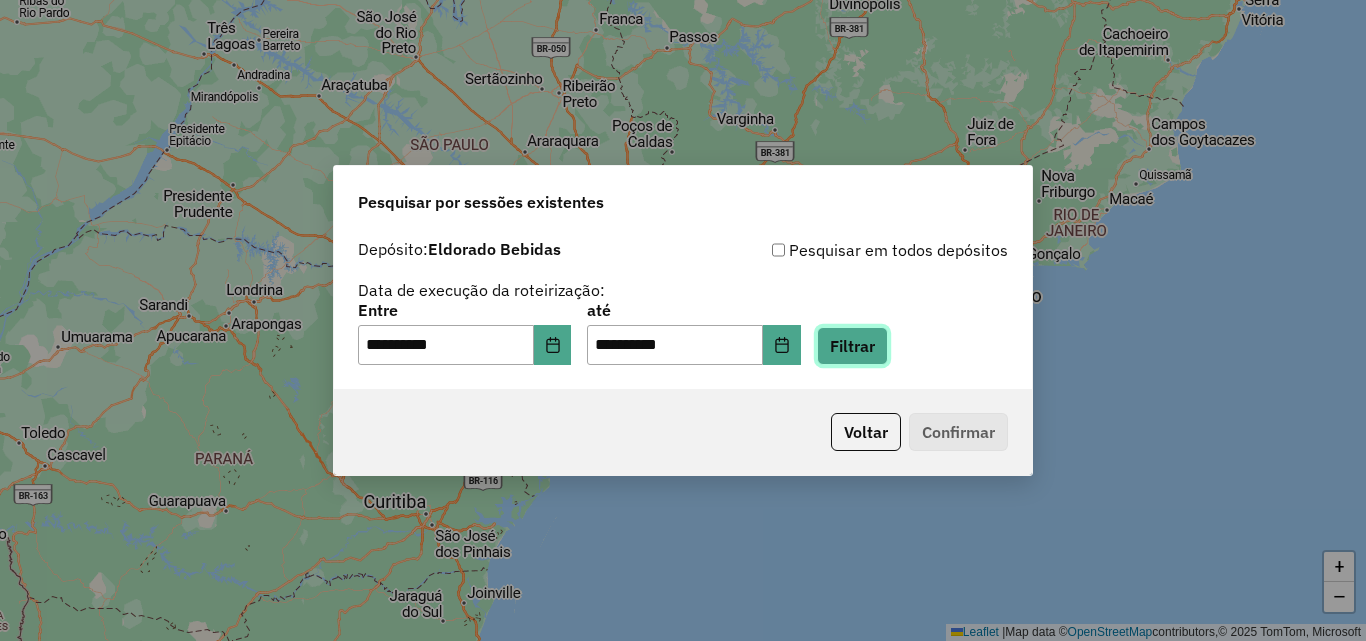 click on "Filtrar" 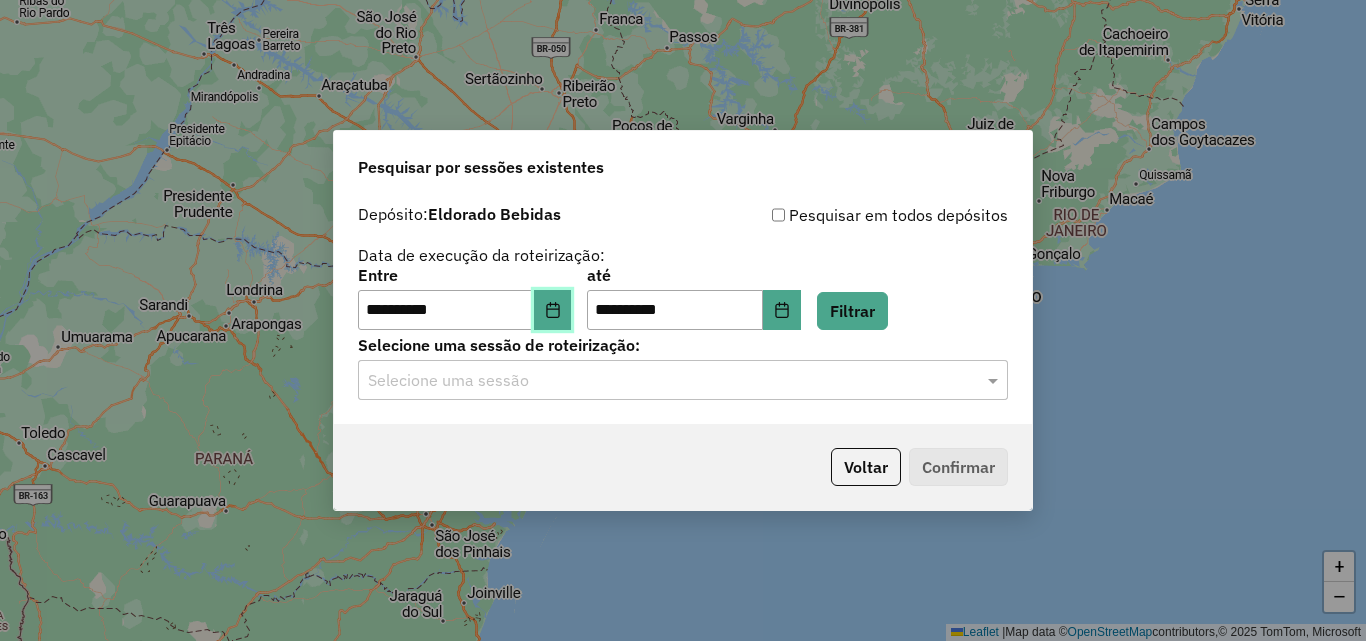 click 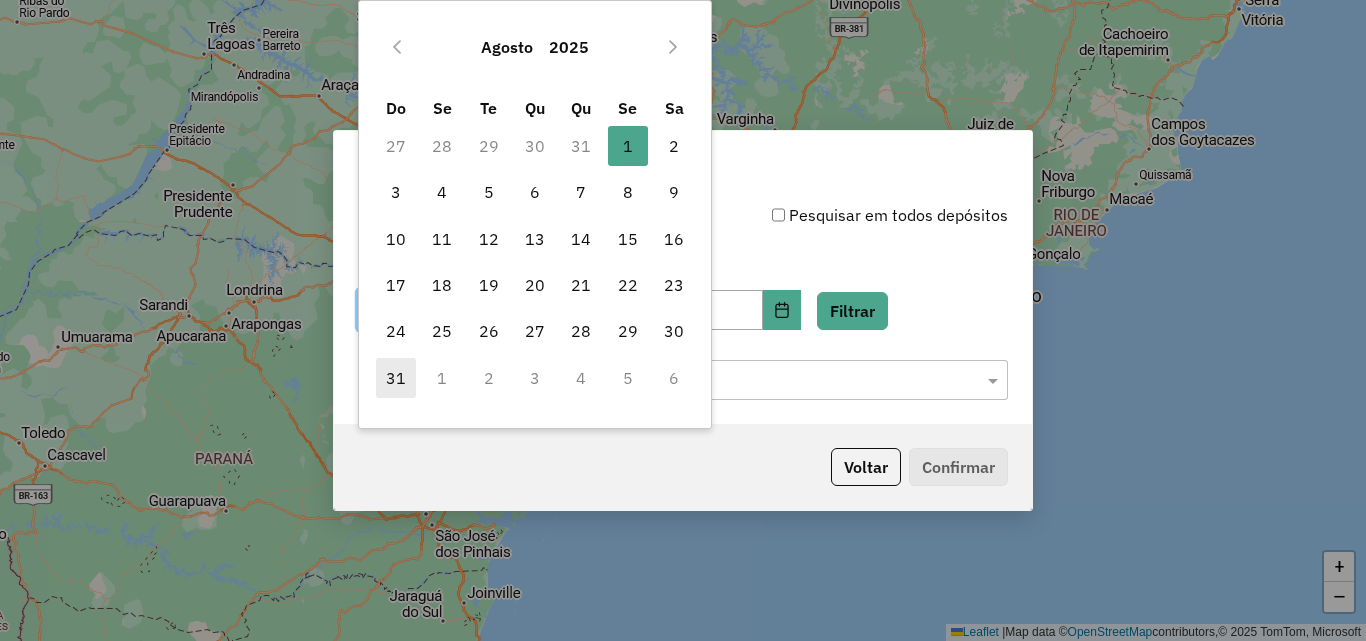 click on "31" at bounding box center [396, 378] 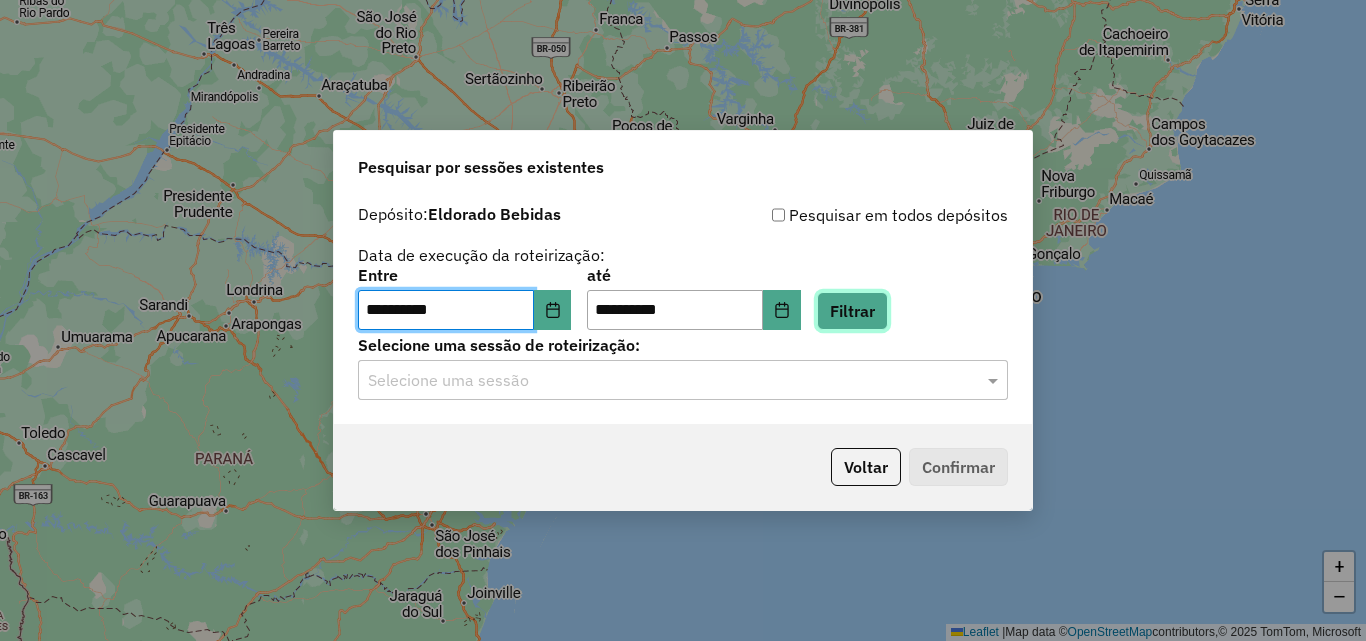 click on "Filtrar" 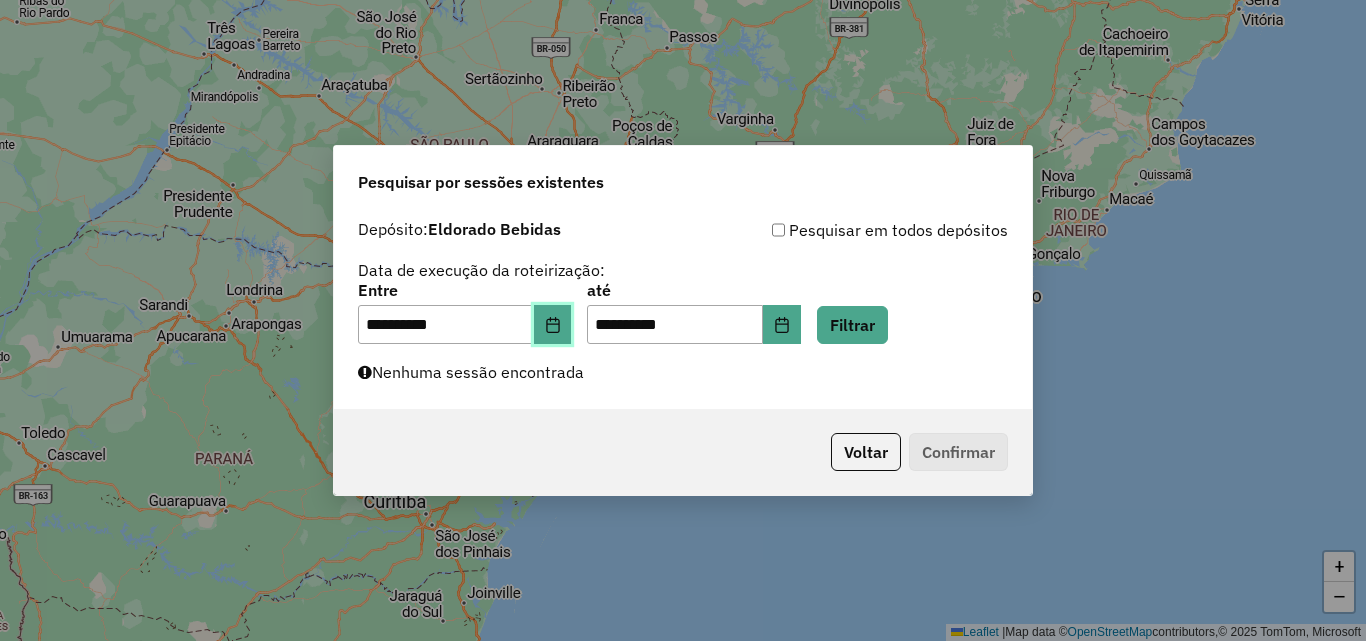 click 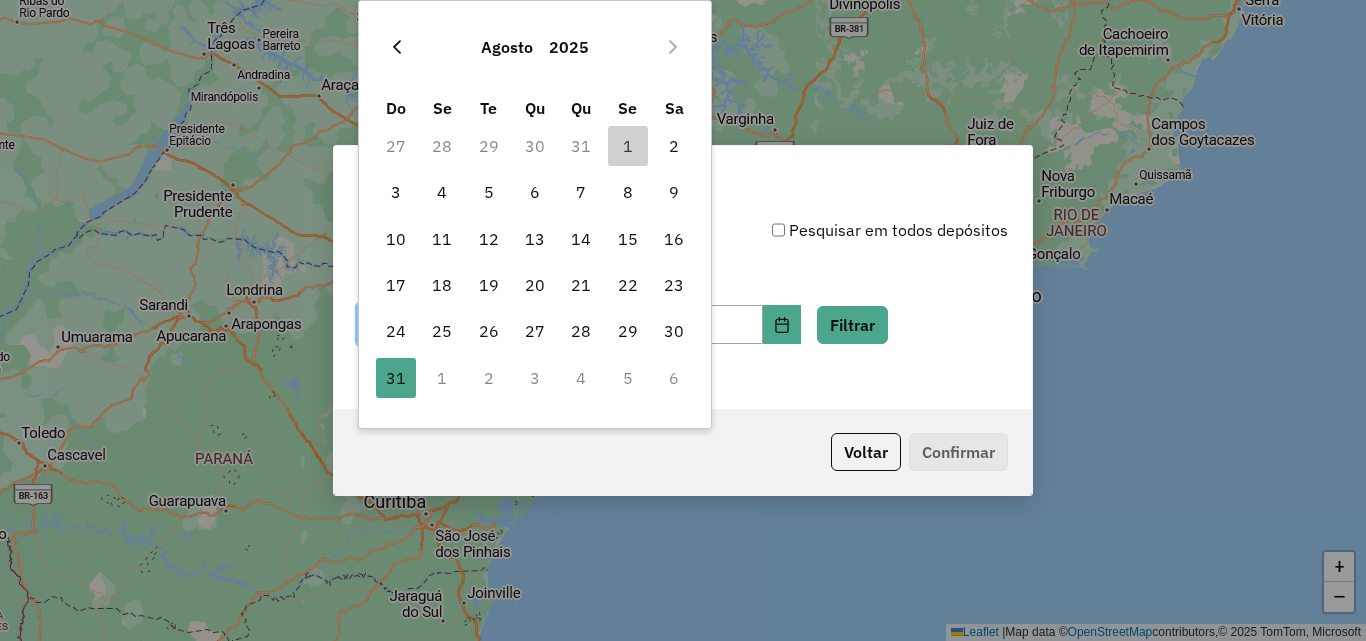 click 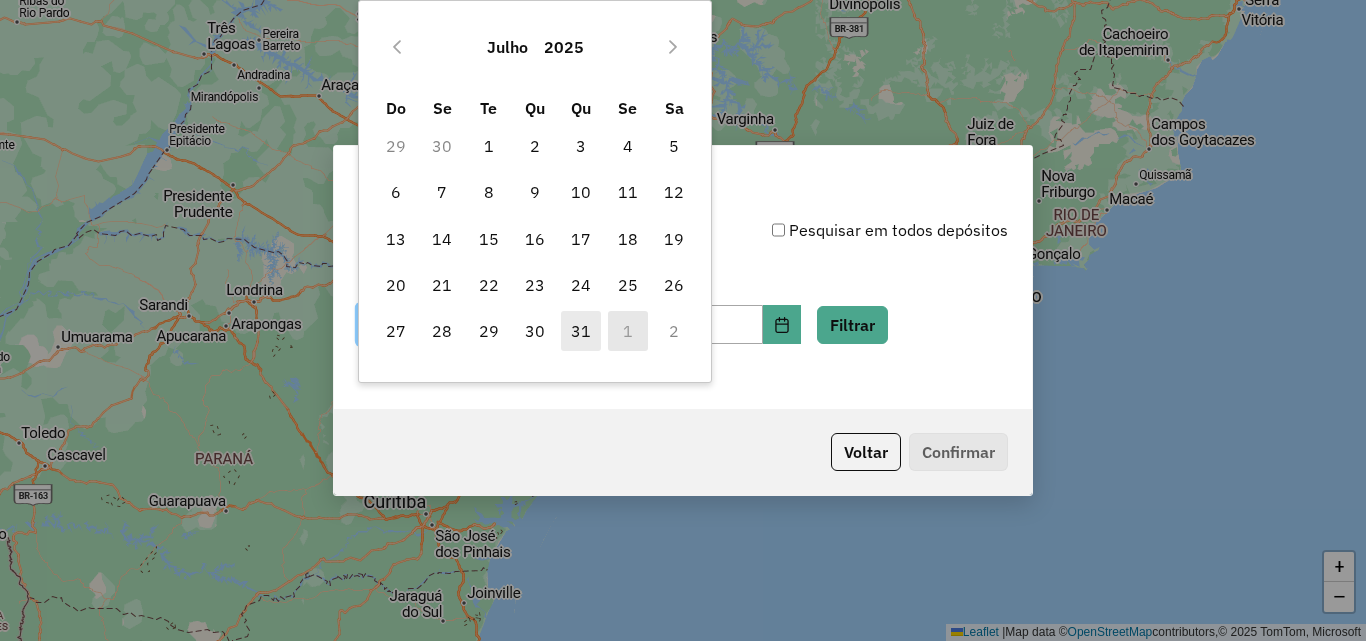 click on "31" at bounding box center (581, 331) 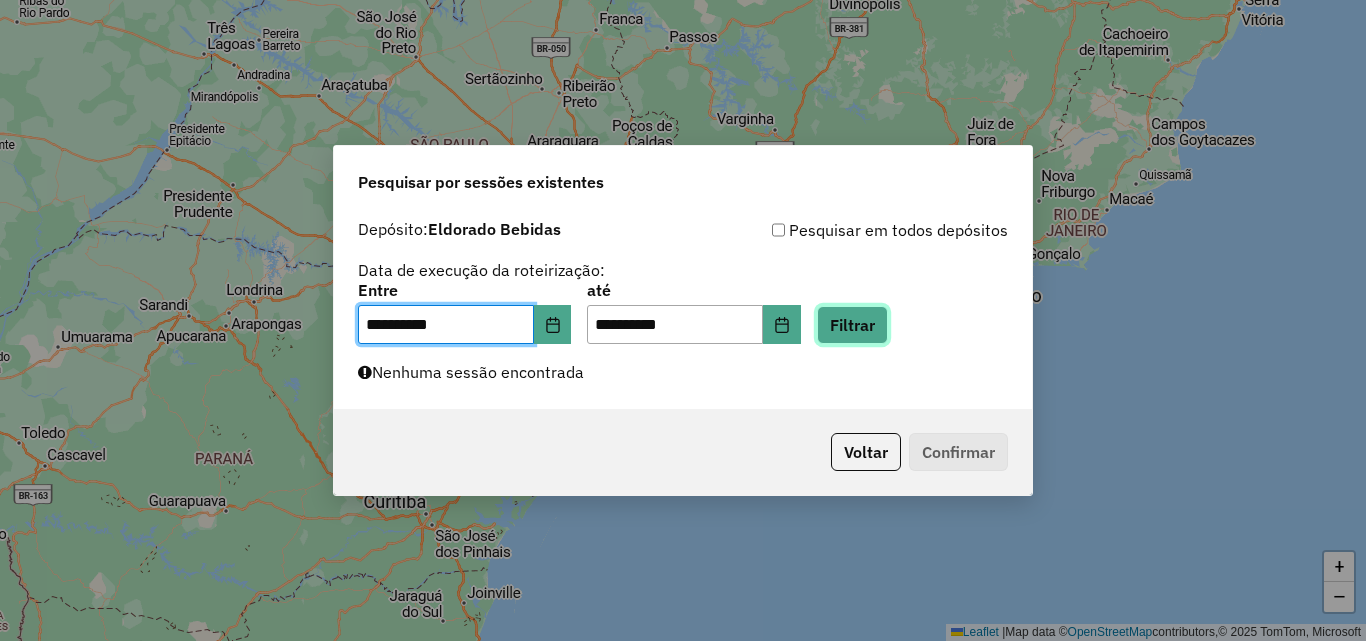 click on "Filtrar" 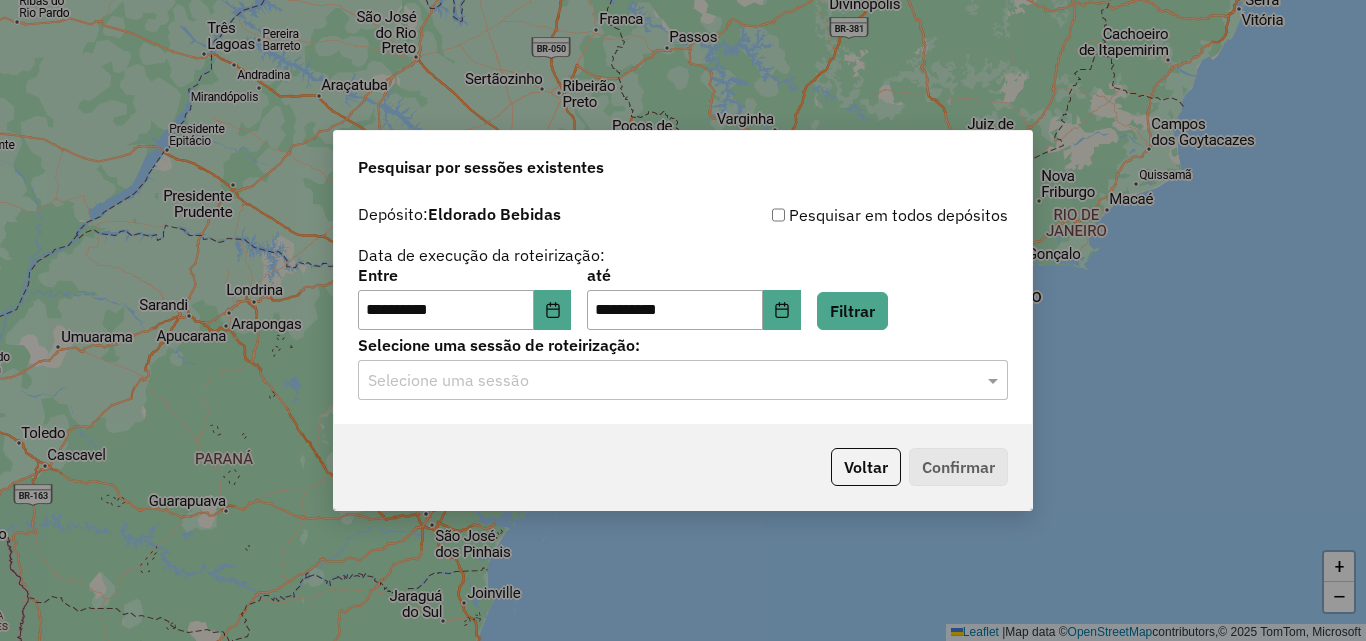 click 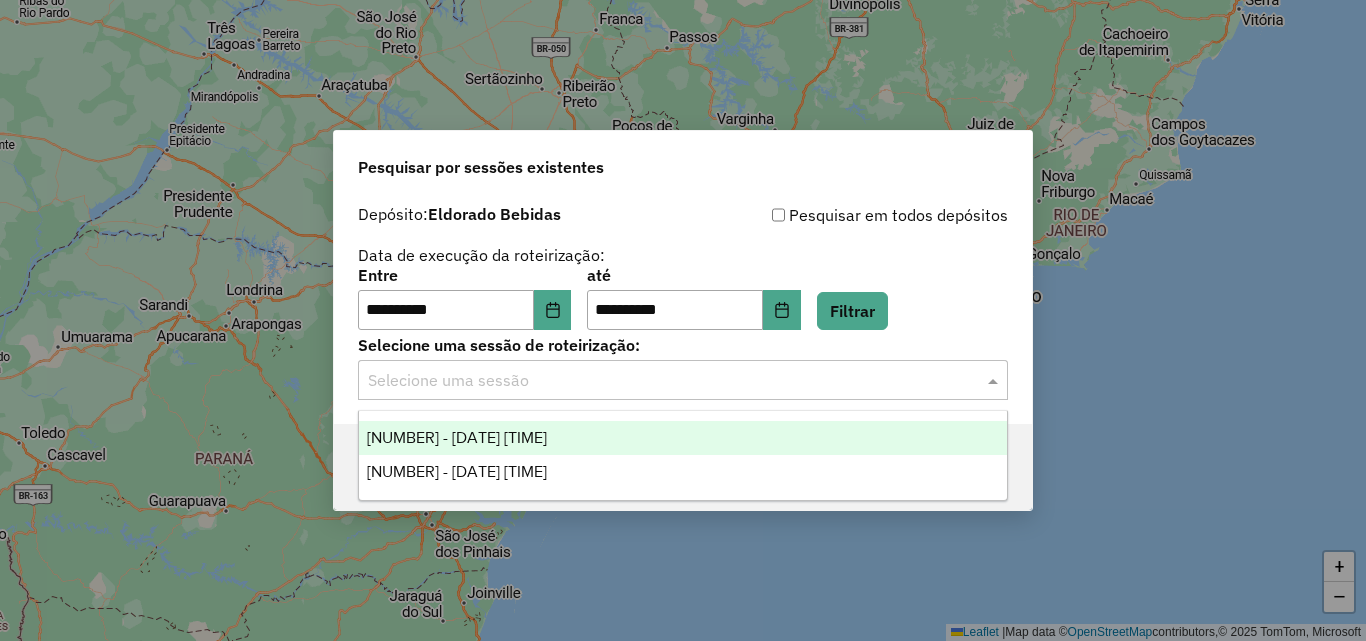 click on "972750 - 31/07/2025 18:23" at bounding box center (683, 438) 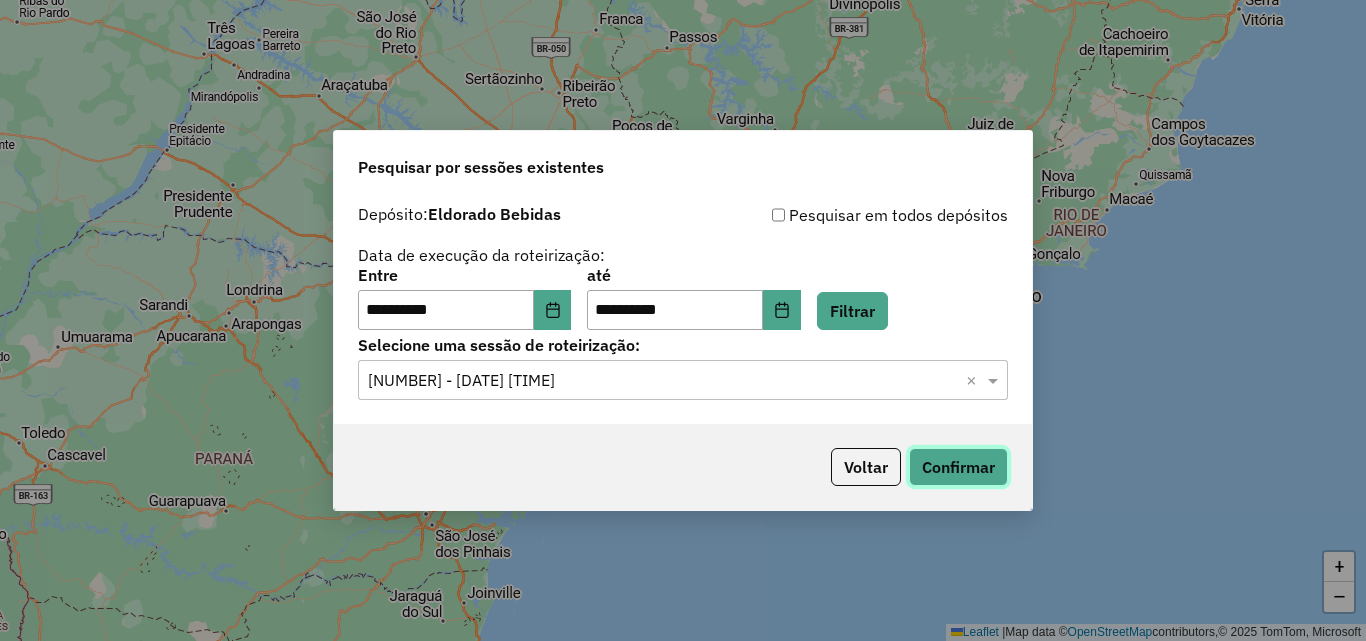 click on "Confirmar" 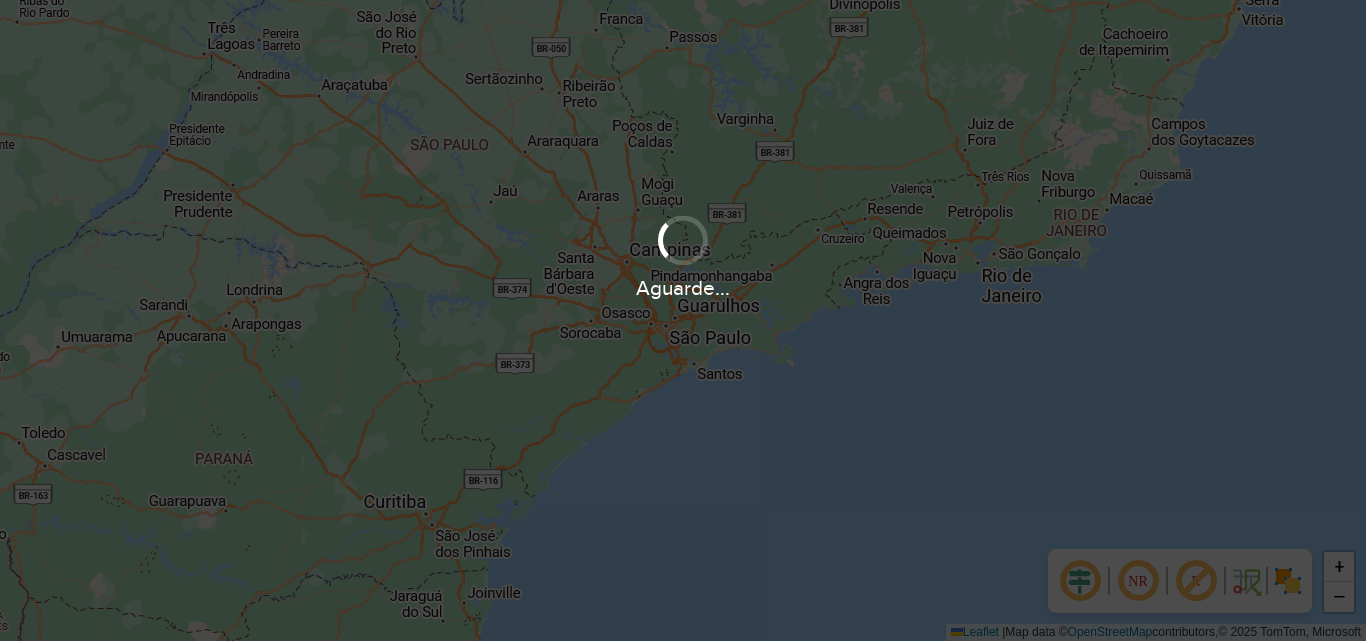 scroll, scrollTop: 0, scrollLeft: 0, axis: both 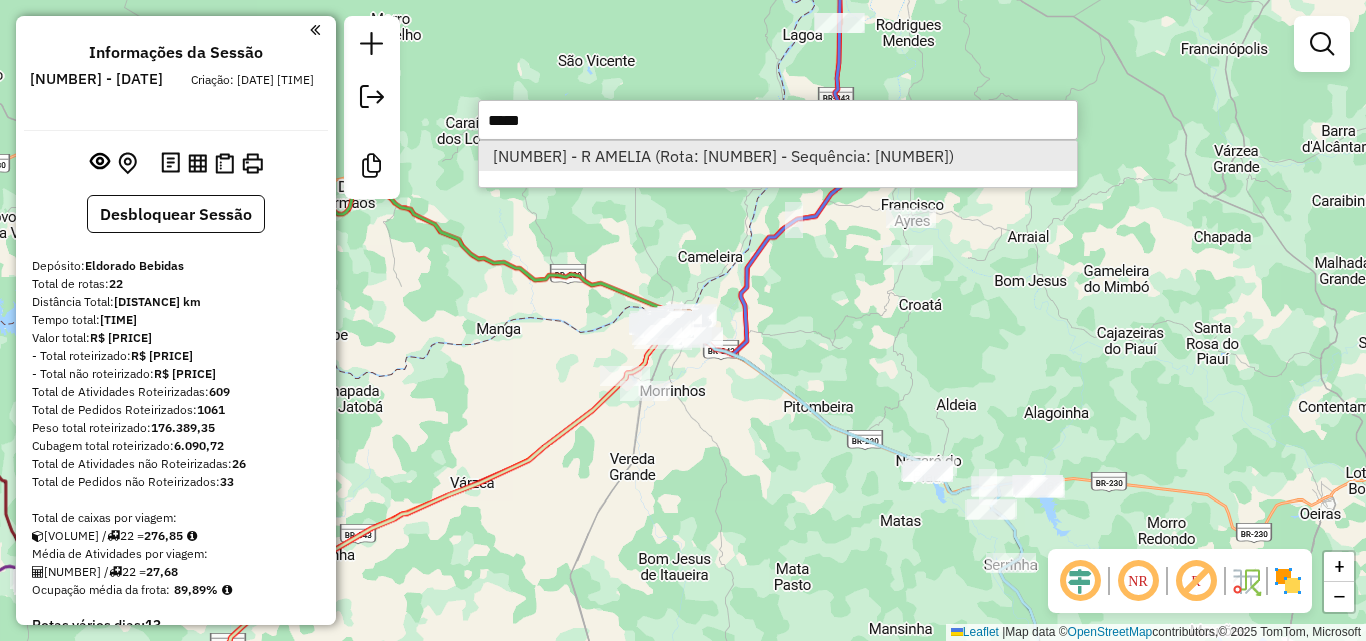 type on "*****" 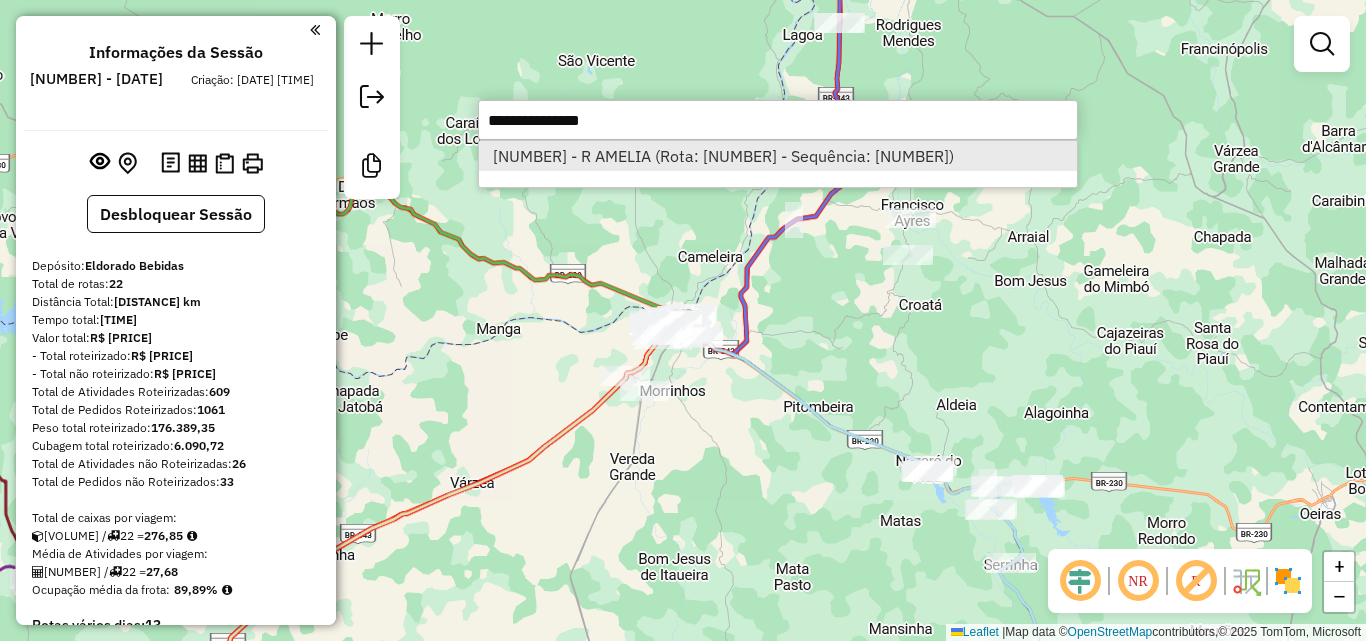 select on "**********" 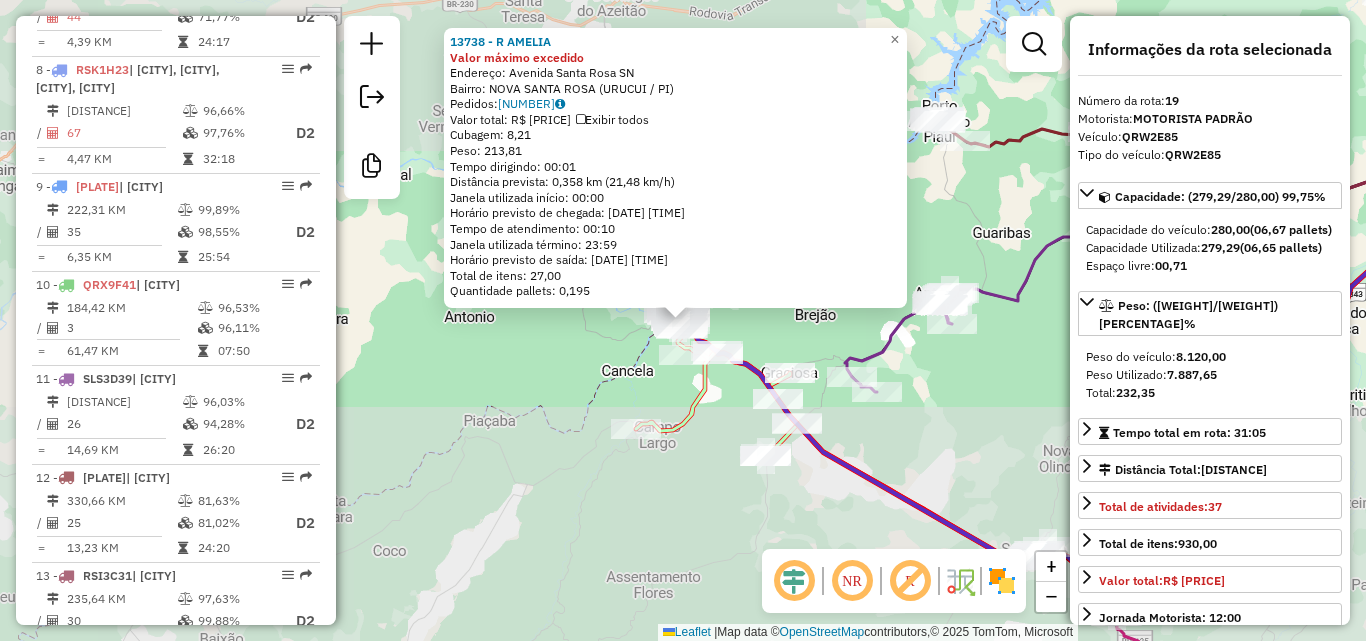 scroll, scrollTop: 2613, scrollLeft: 0, axis: vertical 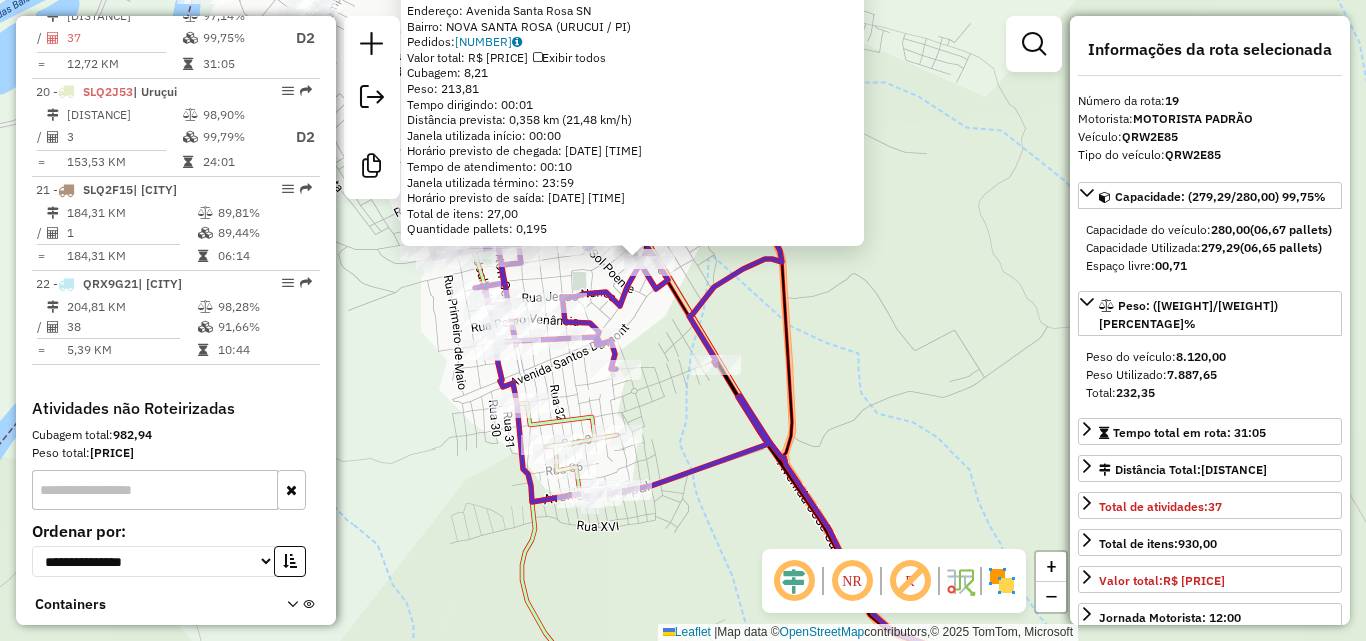 drag, startPoint x: 621, startPoint y: 285, endPoint x: 719, endPoint y: 549, distance: 281.60257 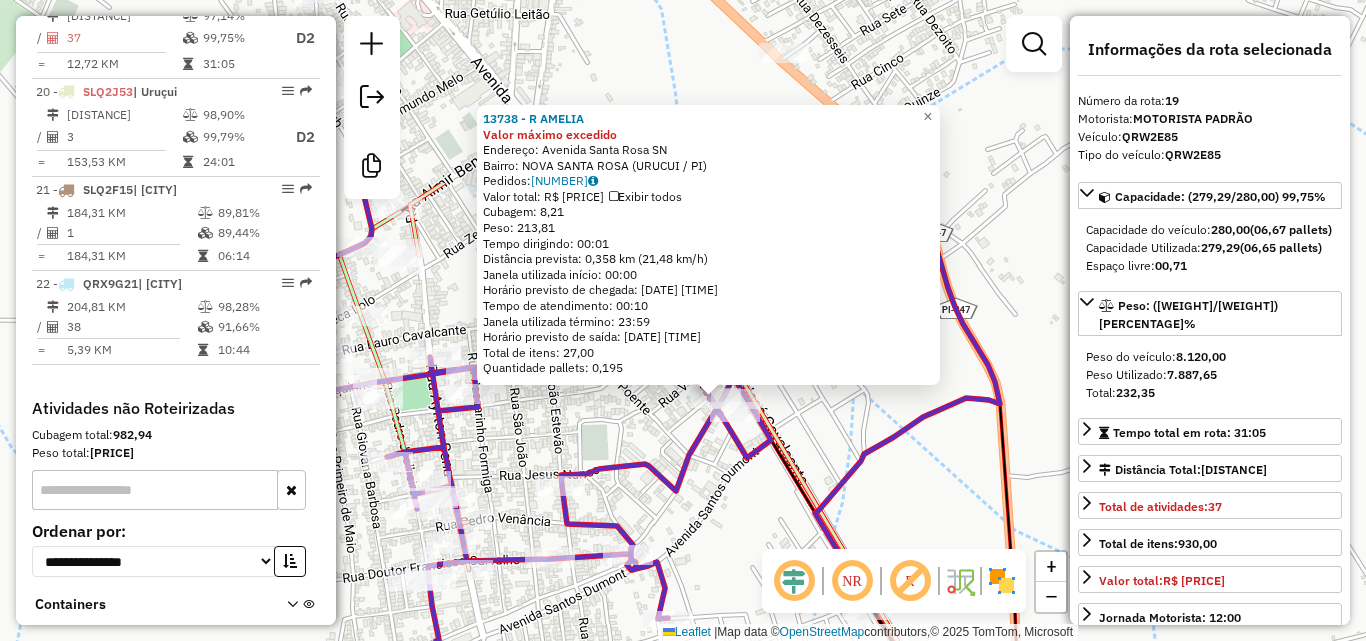drag, startPoint x: 596, startPoint y: 282, endPoint x: 785, endPoint y: 521, distance: 304.69986 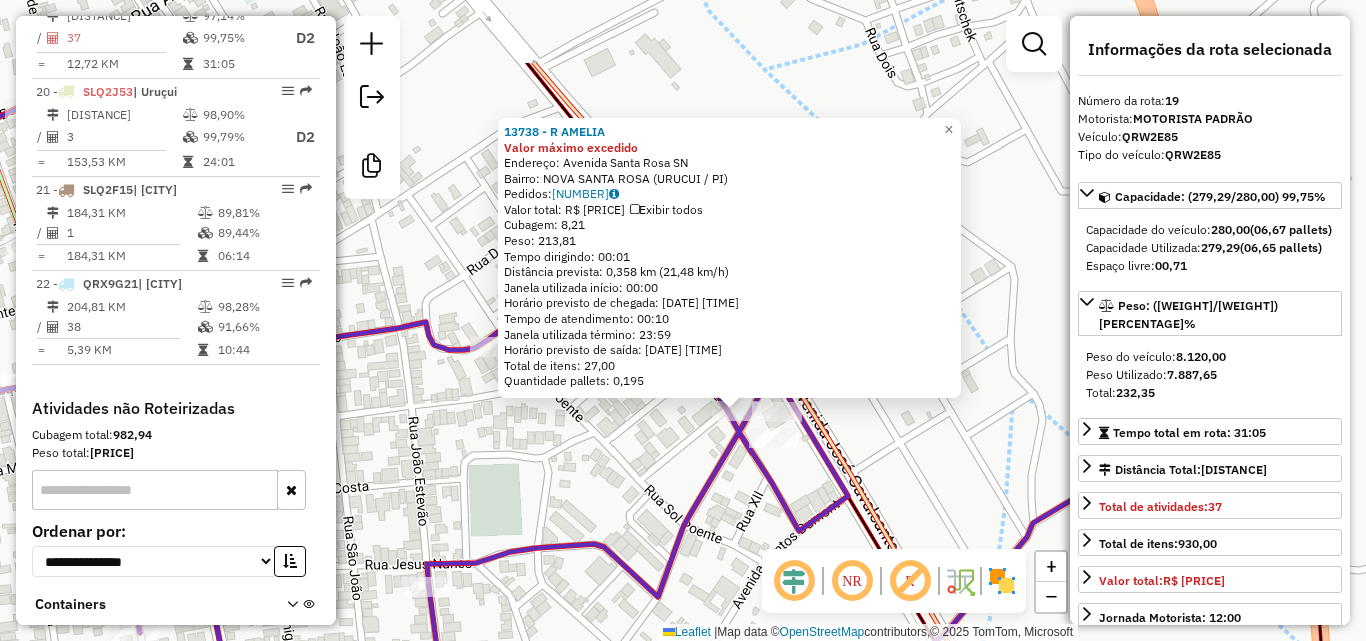 drag, startPoint x: 729, startPoint y: 461, endPoint x: 818, endPoint y: 588, distance: 155.08063 